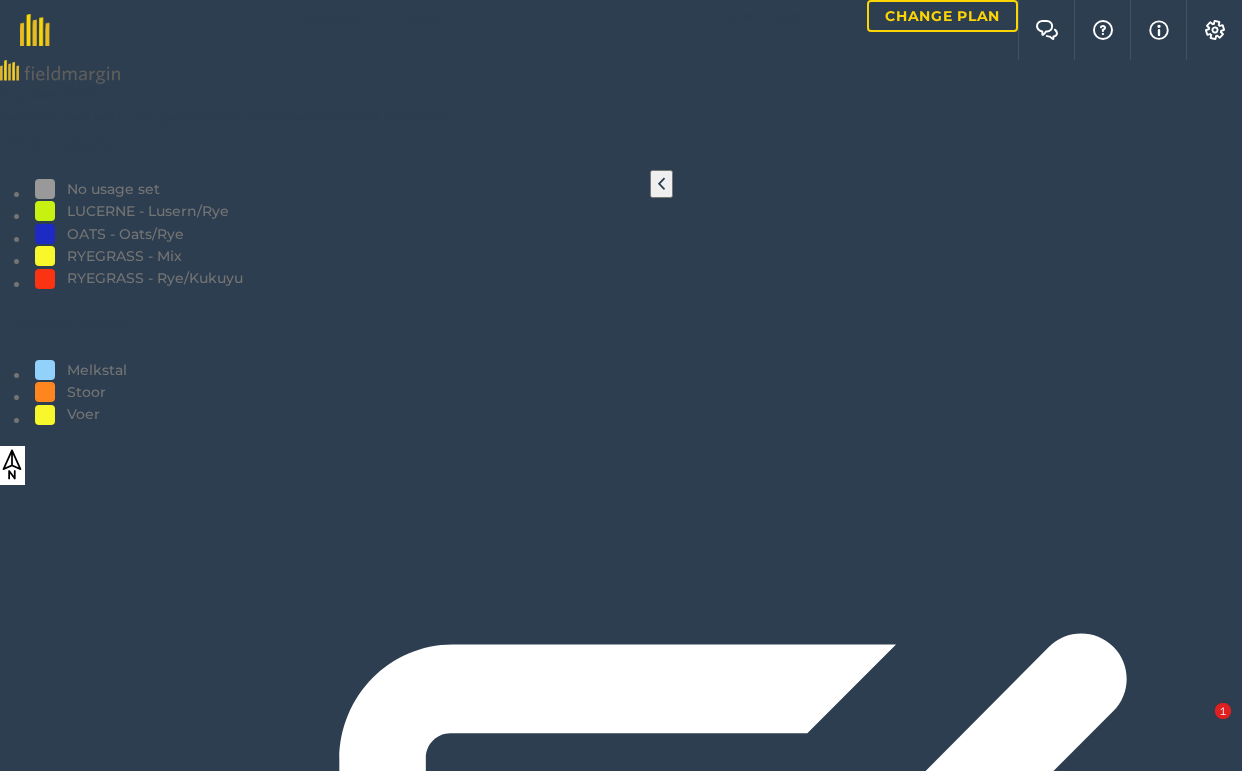 scroll, scrollTop: 0, scrollLeft: 0, axis: both 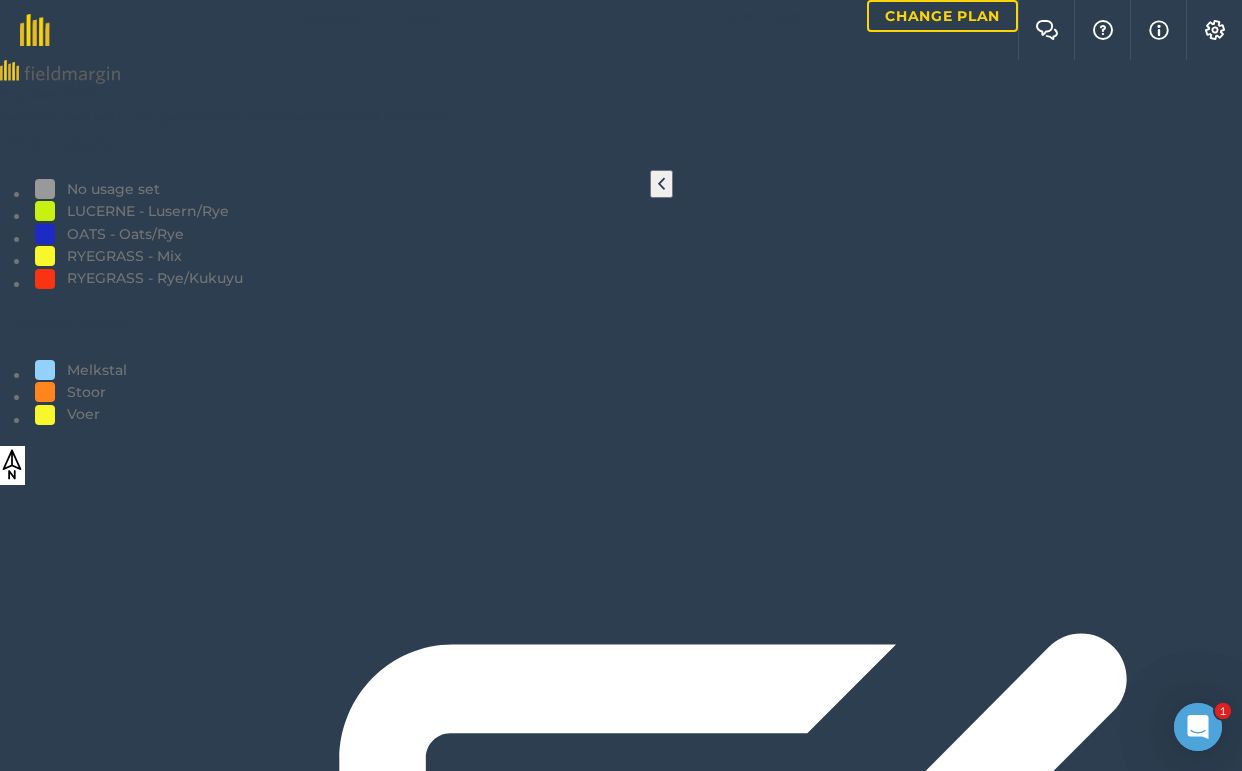 click on "Field Job" at bounding box center (1147, 10972) 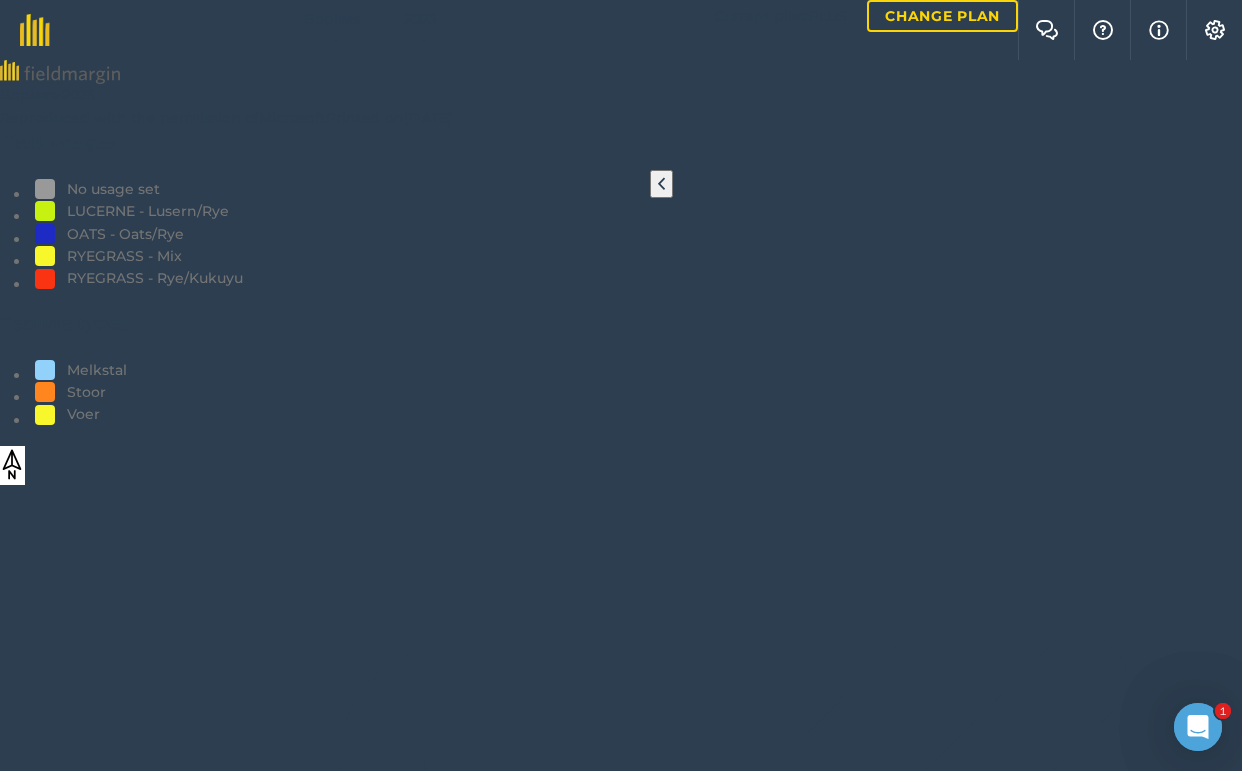 click at bounding box center [58, 11125] 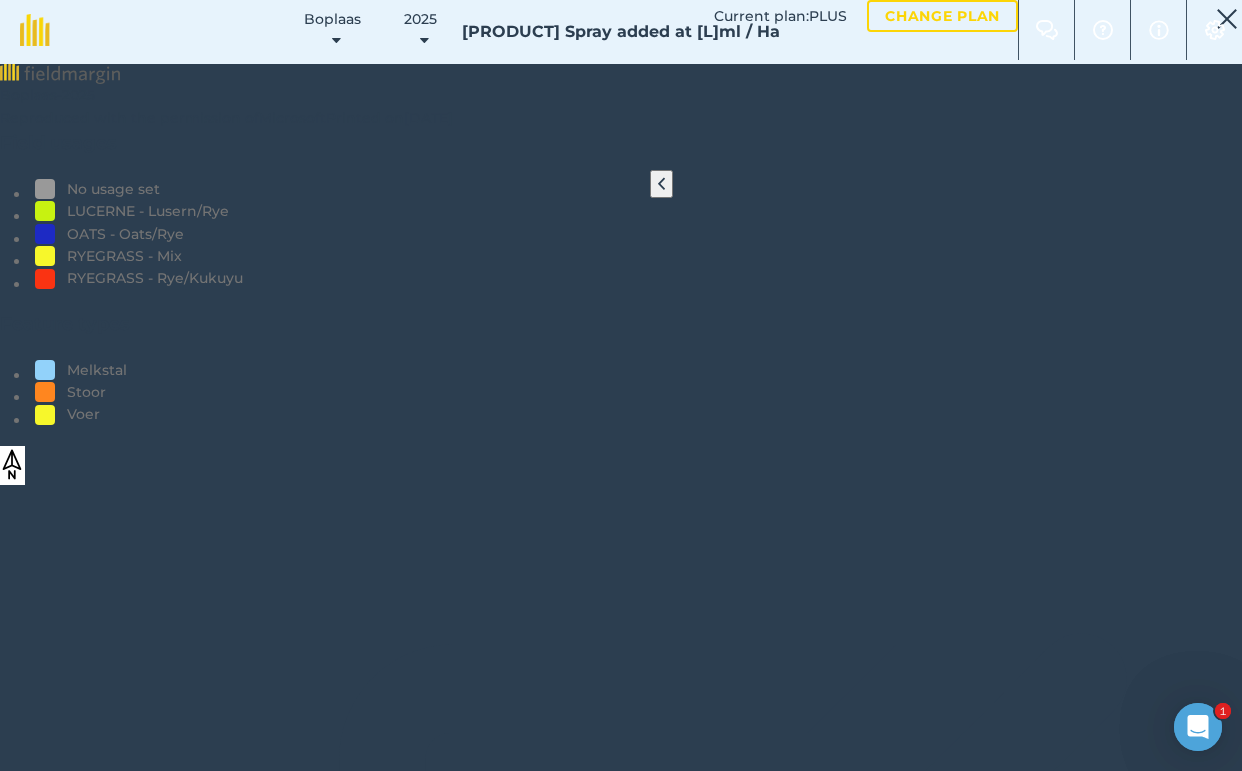 click on "Afrikelp LG-1" at bounding box center [370, 11206] 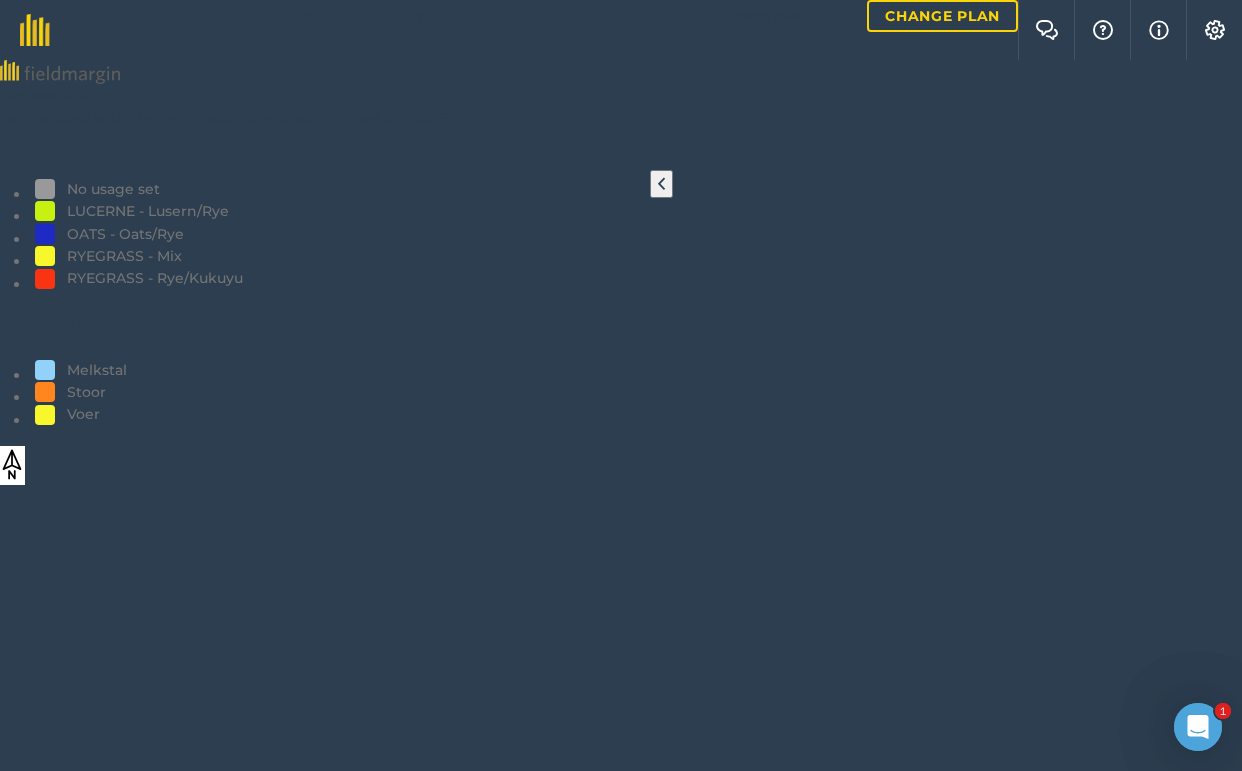 click at bounding box center [1158, 11151] 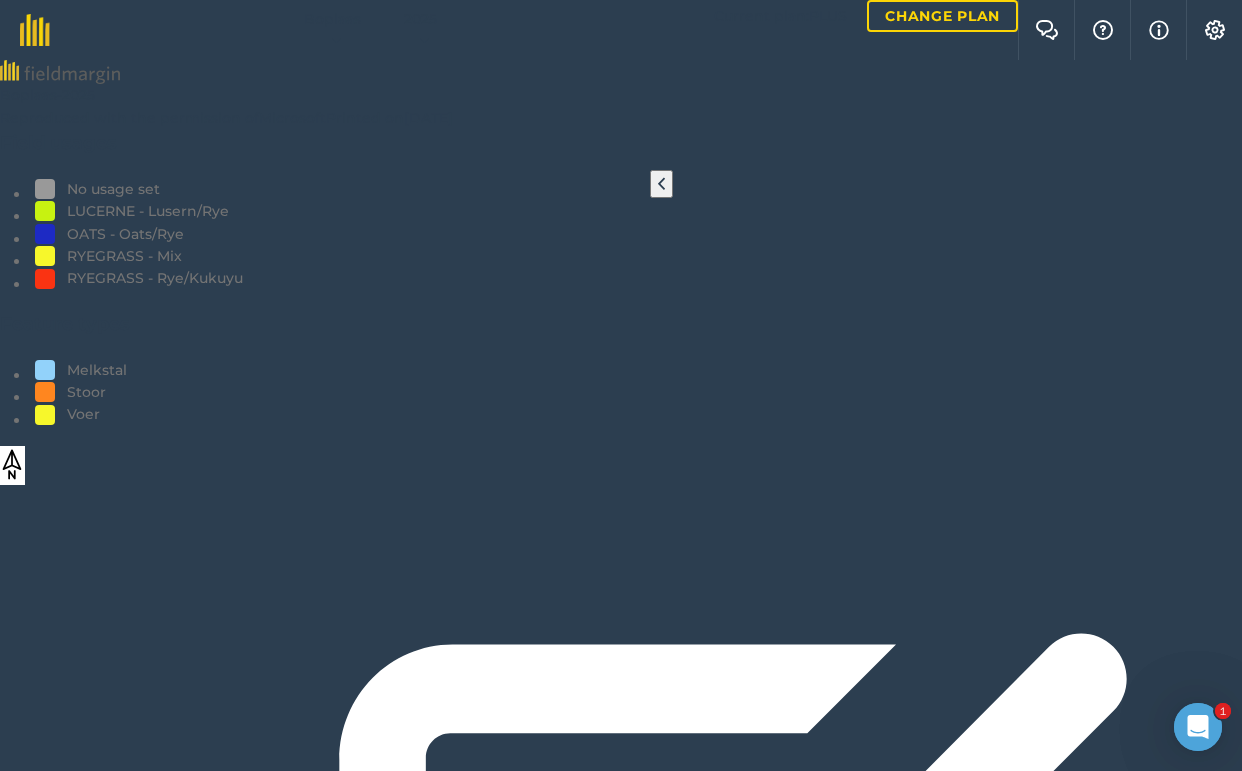 click on "Mark all as complete" at bounding box center (84, 11173) 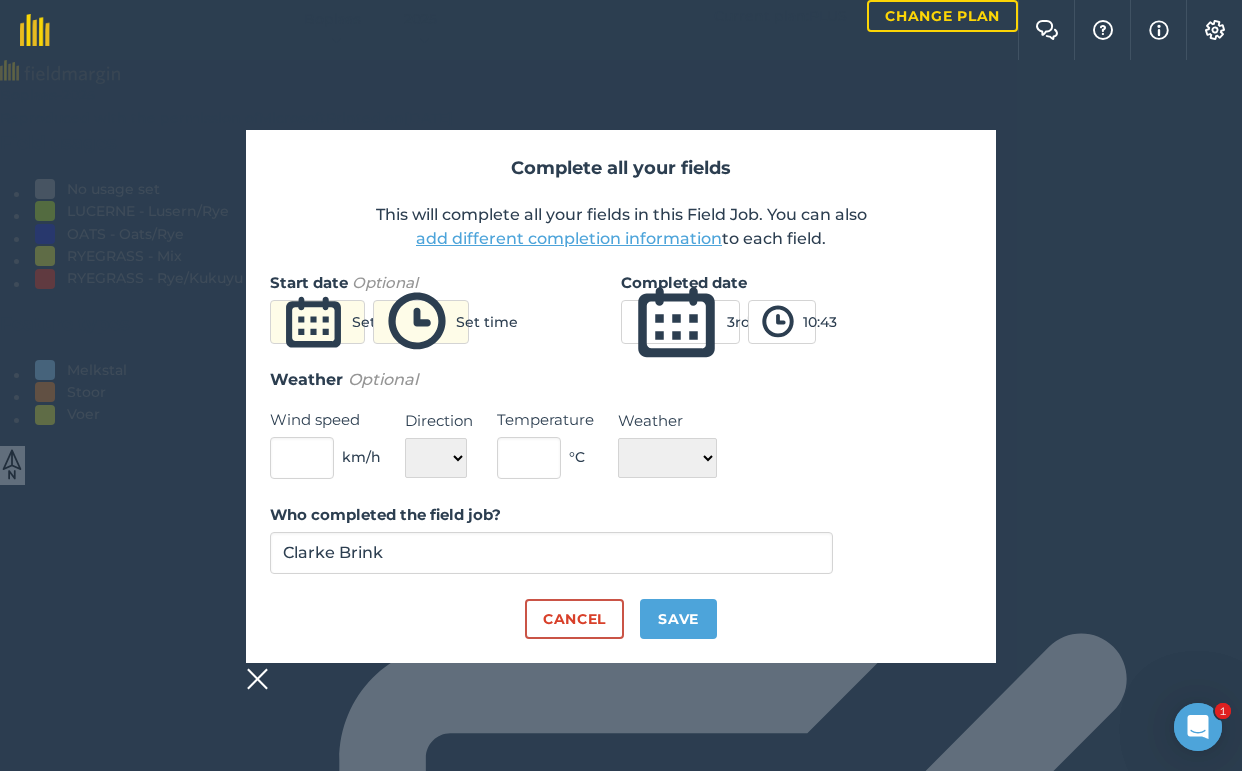 click on "Set date" at bounding box center [317, 322] 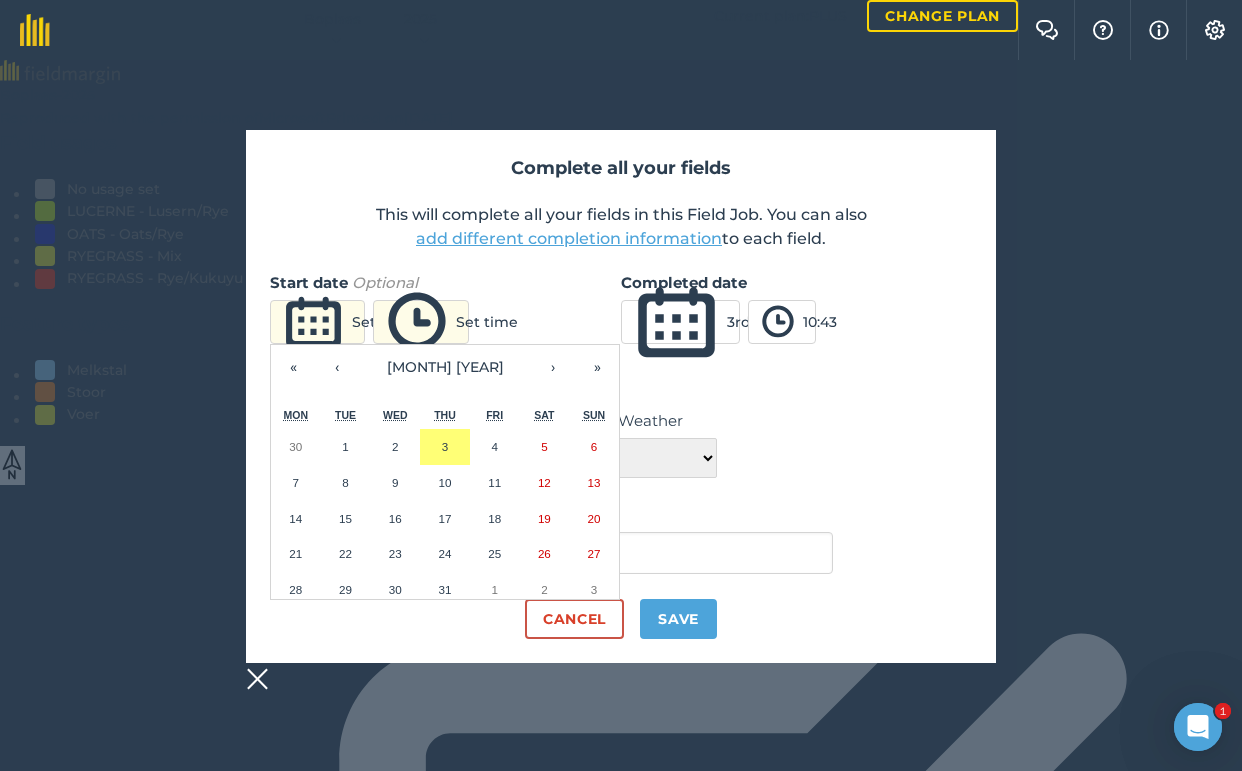 click on "Set date" at bounding box center [317, 322] 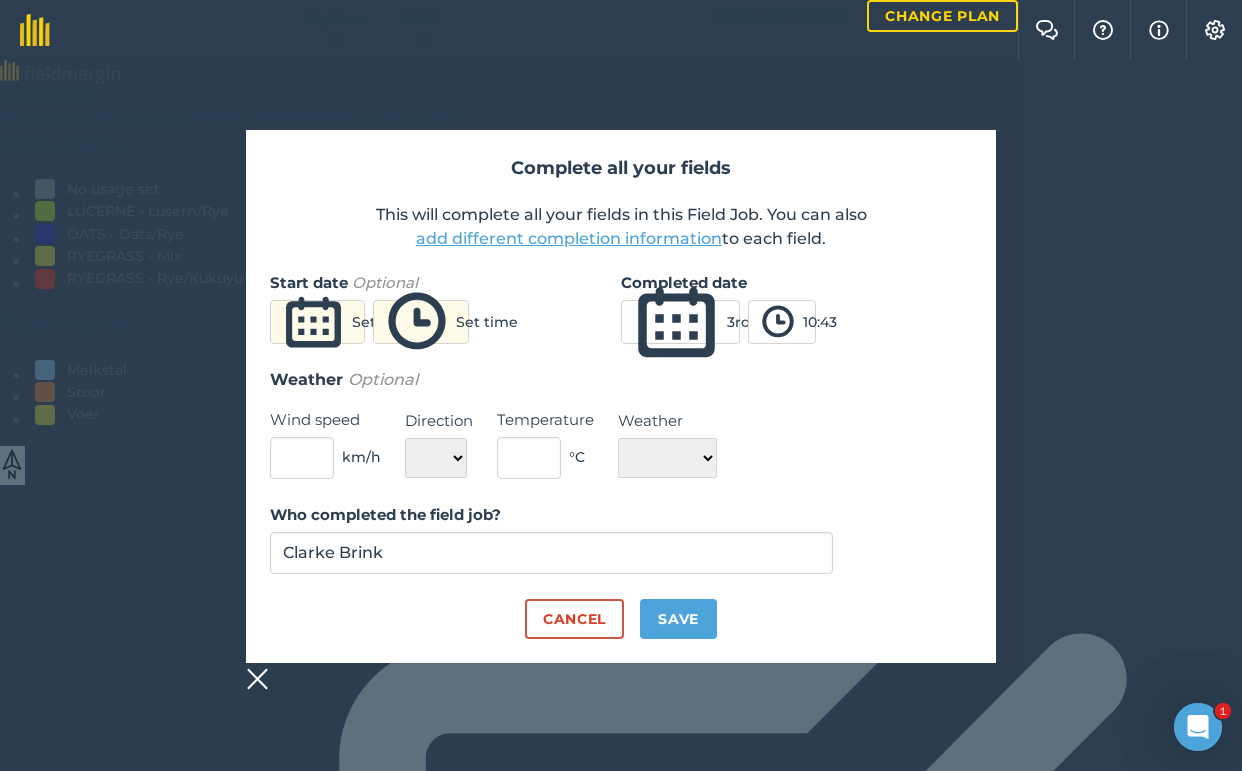 click on "3rd Jul 2025" at bounding box center (680, 322) 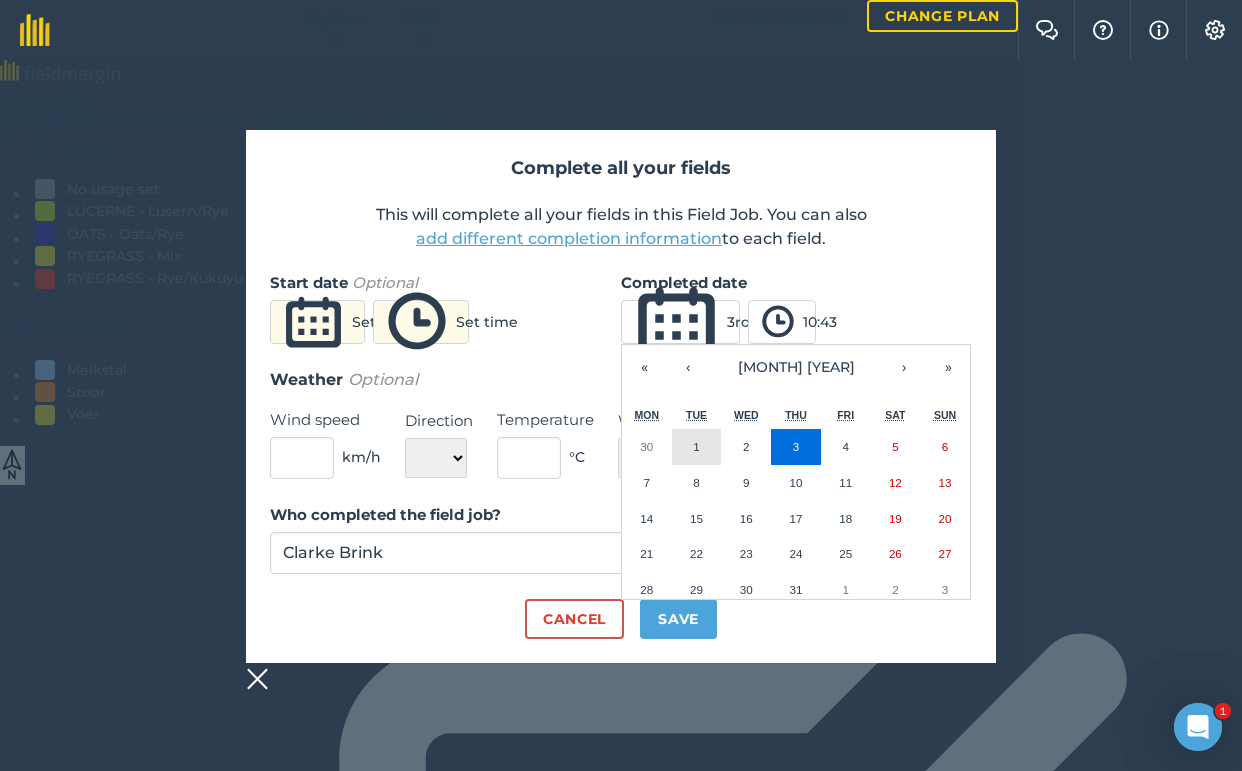 click on "1" at bounding box center (697, 447) 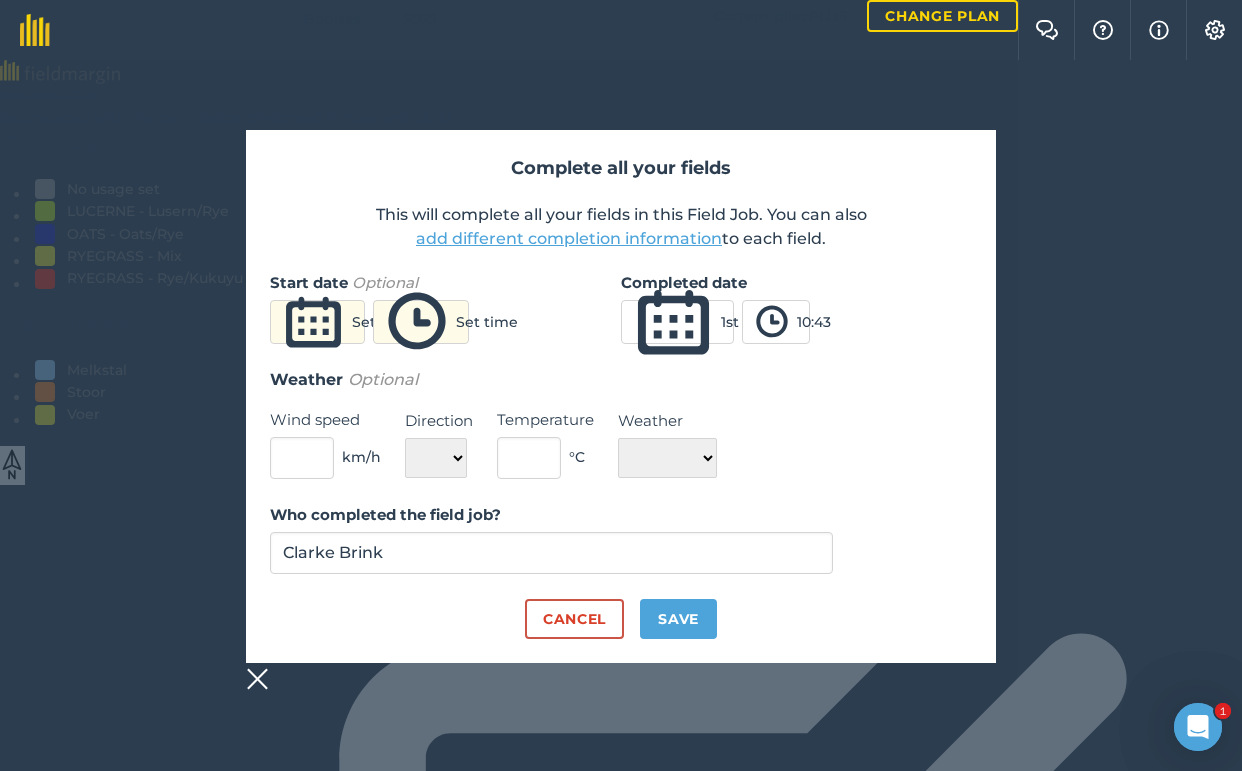 click on "Save" at bounding box center (678, 619) 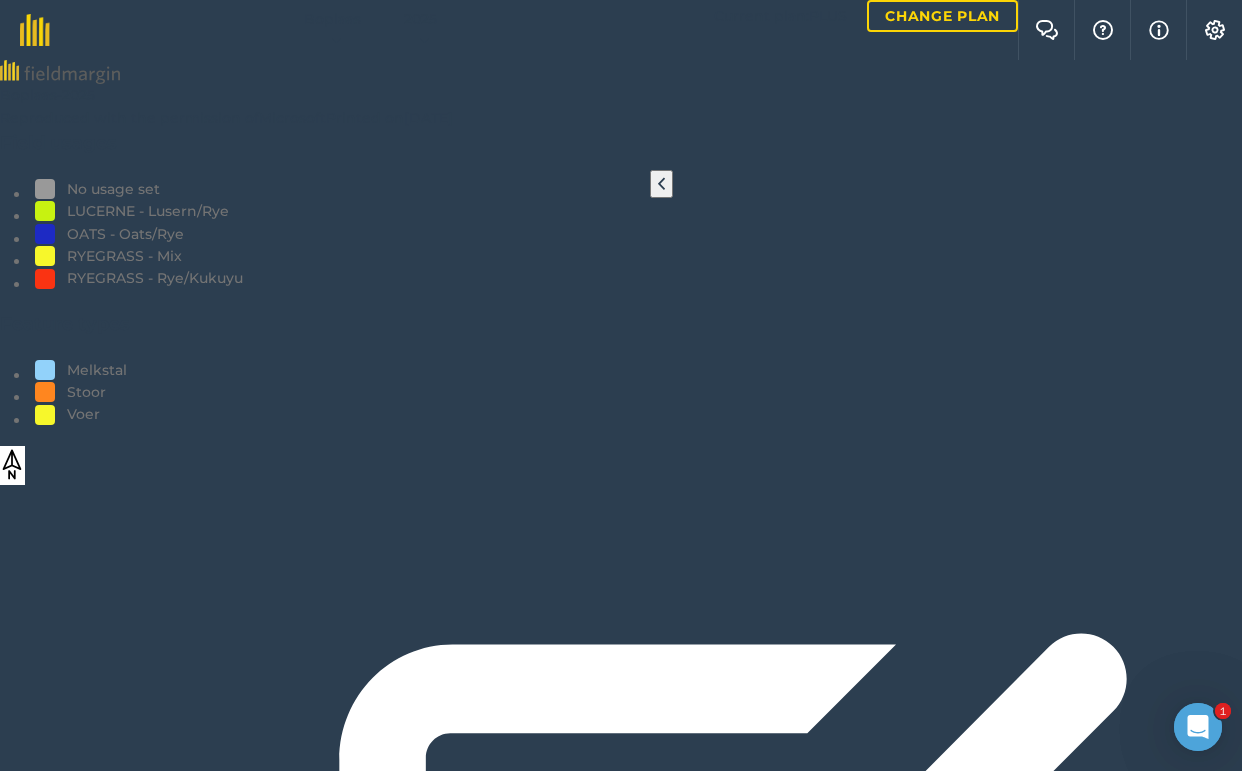 click at bounding box center [621, 1150] 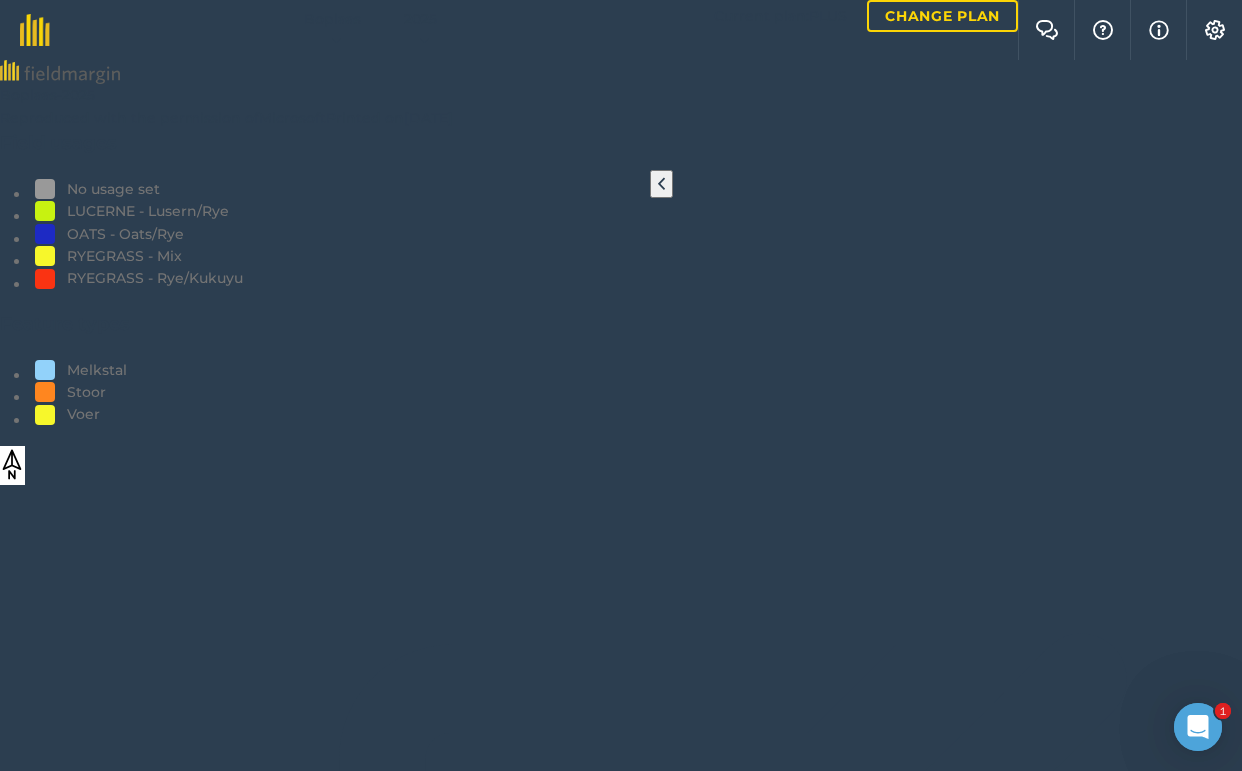 click at bounding box center (6, 11009) 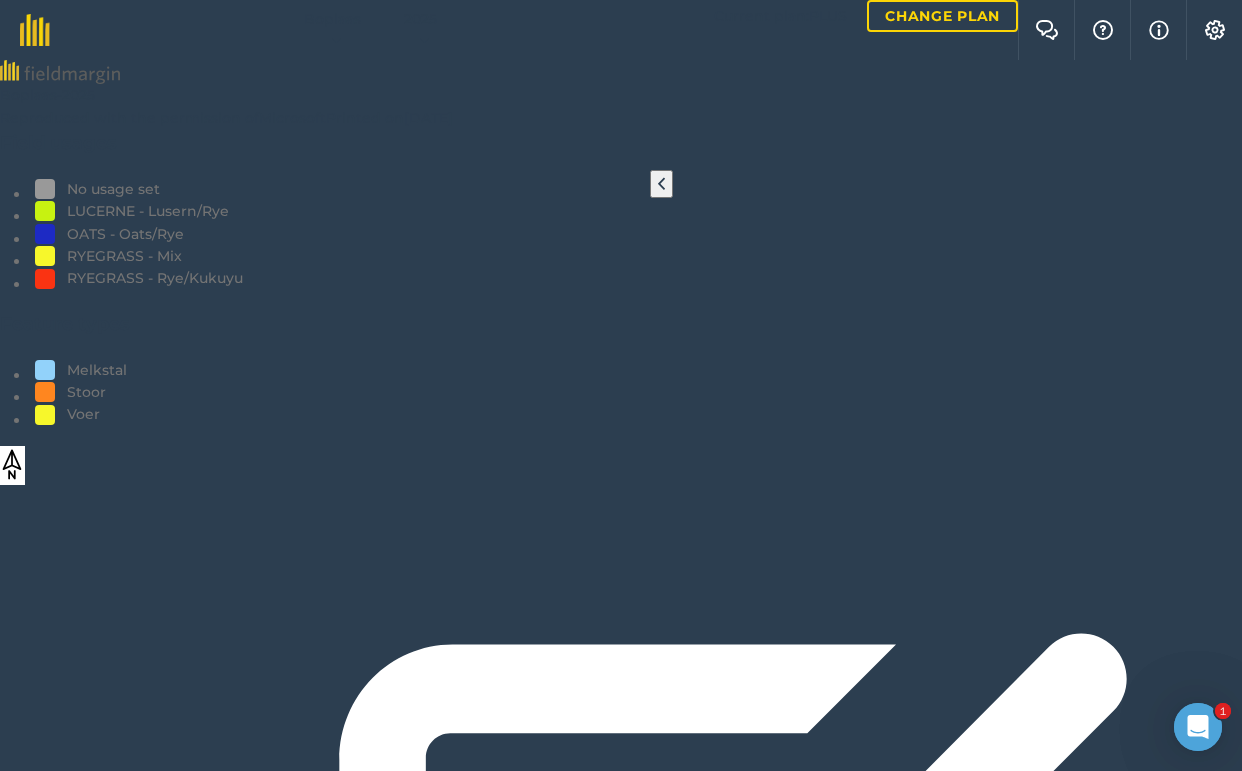 click on "Mark all as complete" at bounding box center [84, 11173] 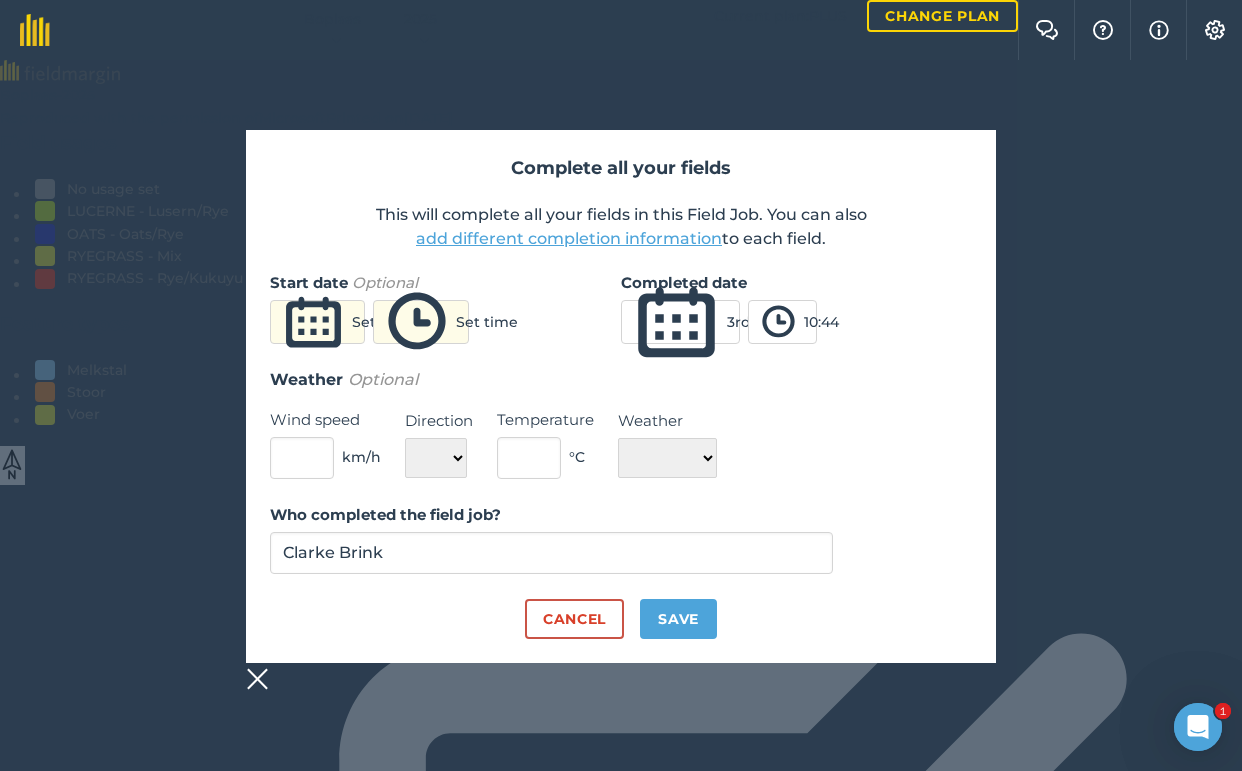 click on "3rd Jul 2025" at bounding box center [680, 322] 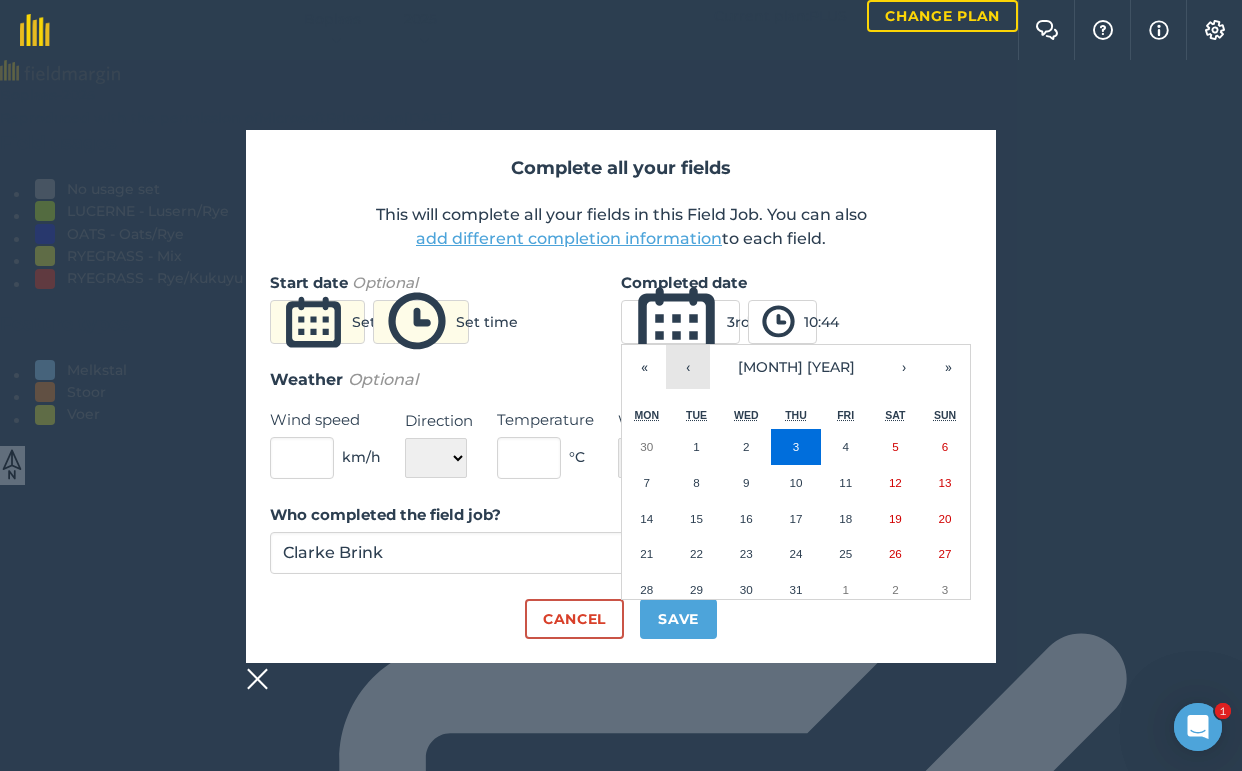 click on "‹" at bounding box center (688, 367) 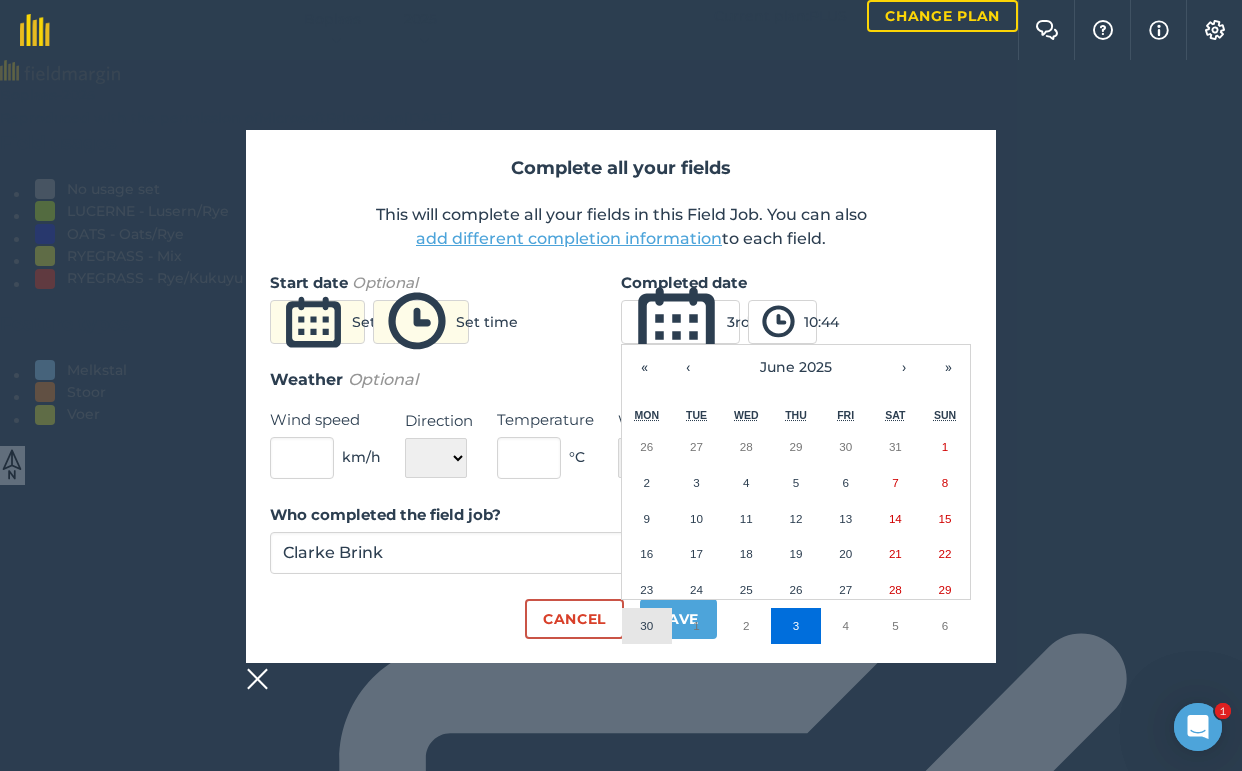 click on "30" at bounding box center [647, 626] 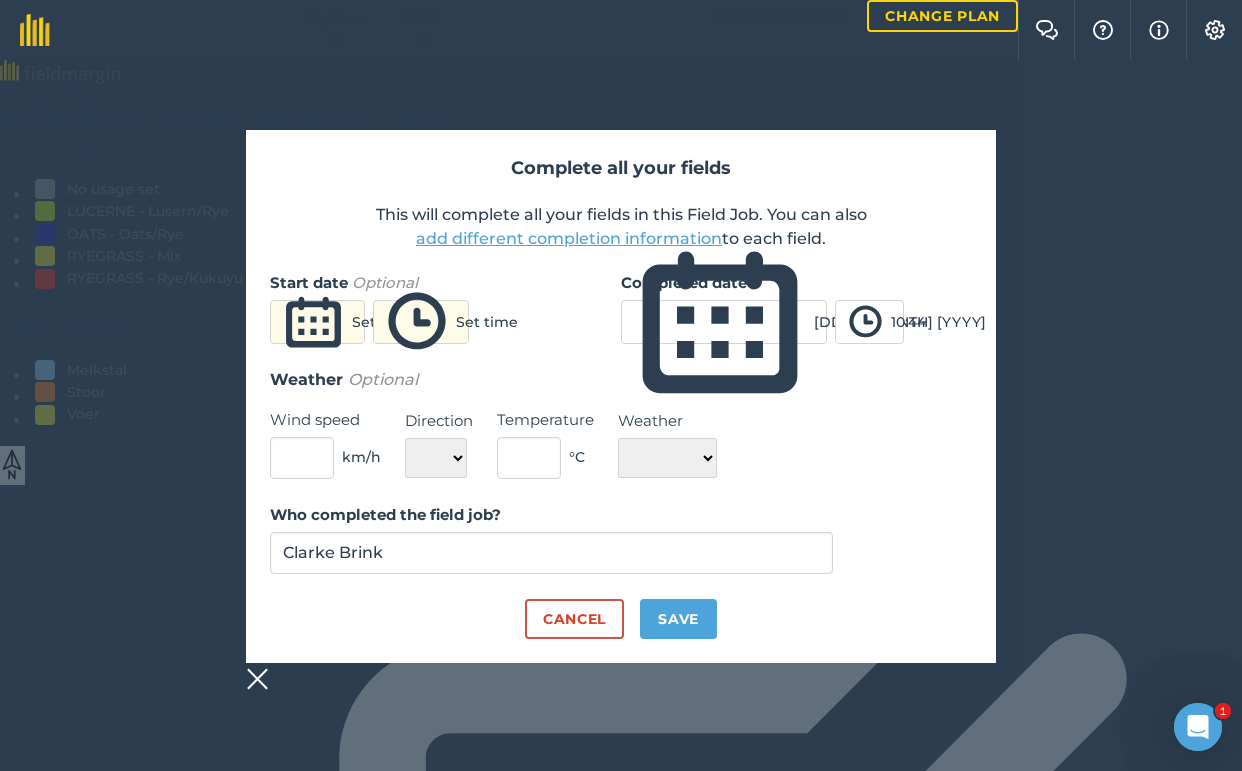 click on "Save" at bounding box center (678, 619) 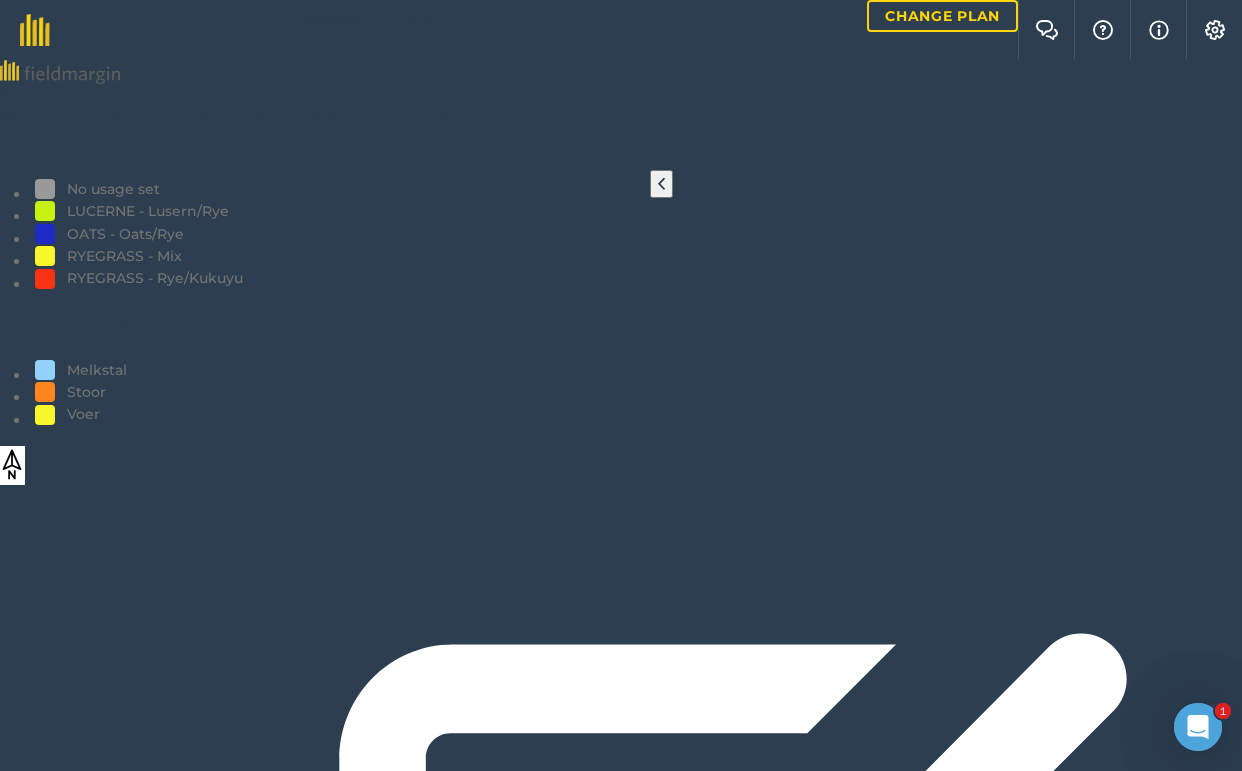 click at bounding box center [621, 1150] 